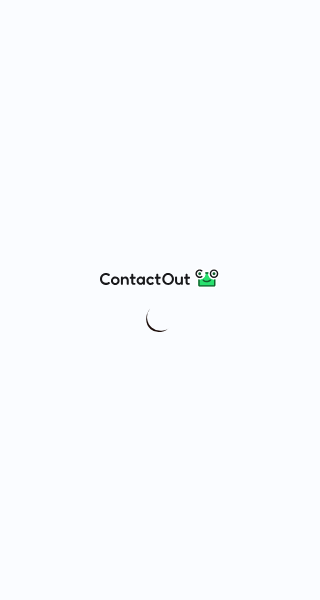 scroll, scrollTop: 0, scrollLeft: 0, axis: both 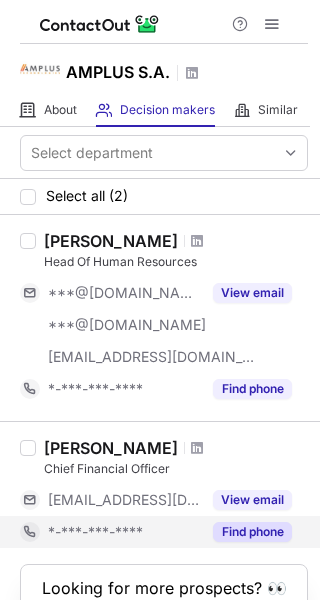 click on "Find phone" at bounding box center (252, 532) 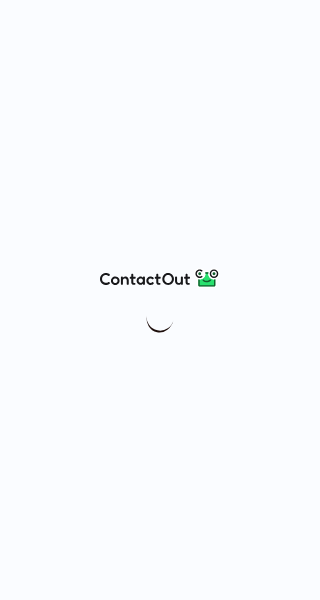 scroll, scrollTop: 0, scrollLeft: 0, axis: both 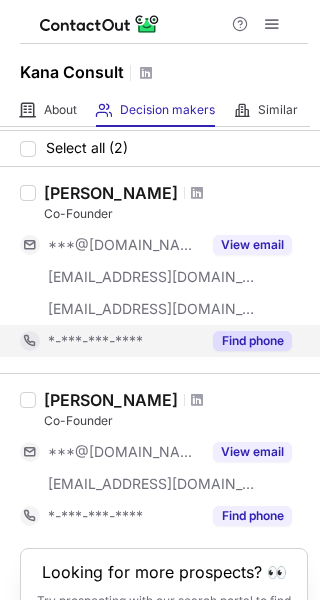 click on "Find phone" at bounding box center (252, 341) 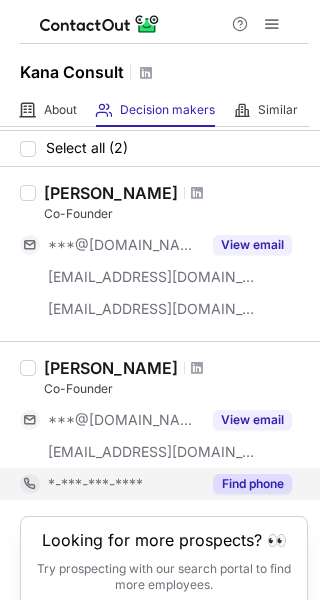 click on "Find phone" at bounding box center [252, 484] 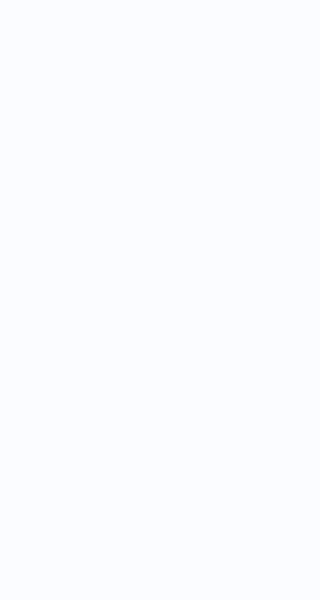 scroll, scrollTop: 0, scrollLeft: 0, axis: both 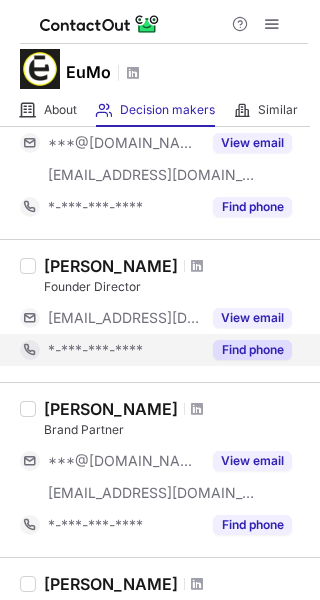 click on "Find phone" at bounding box center [252, 350] 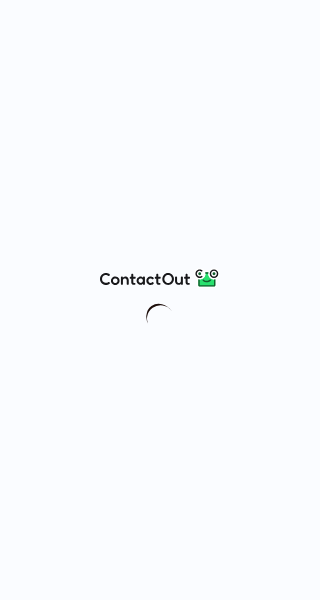 scroll, scrollTop: 0, scrollLeft: 0, axis: both 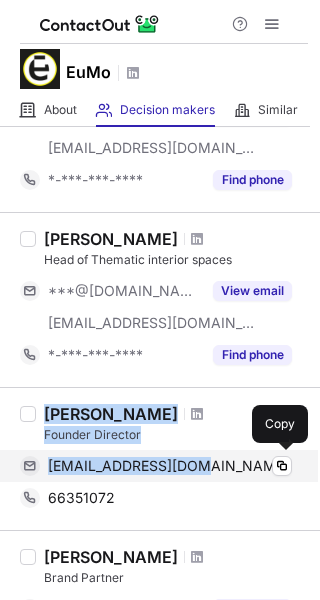 drag, startPoint x: 41, startPoint y: 413, endPoint x: 203, endPoint y: 462, distance: 169.24834 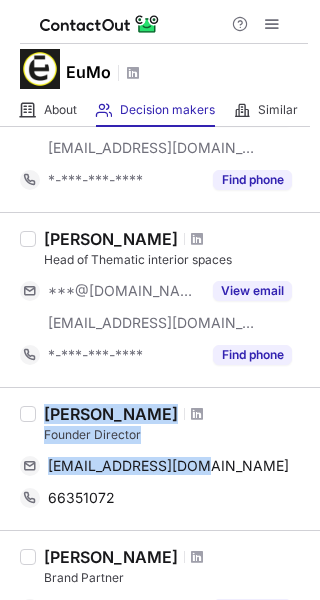 copy on "Shanoo Bhatia Founder Director ***@eurekamoment.in" 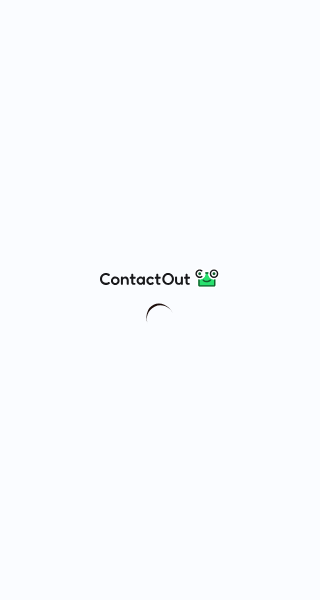 scroll, scrollTop: 0, scrollLeft: 0, axis: both 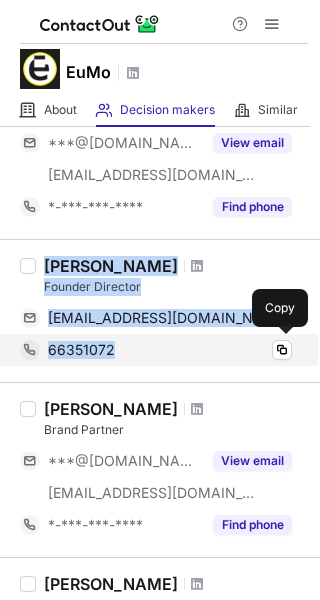 drag, startPoint x: 41, startPoint y: 262, endPoint x: 133, endPoint y: 355, distance: 130.81667 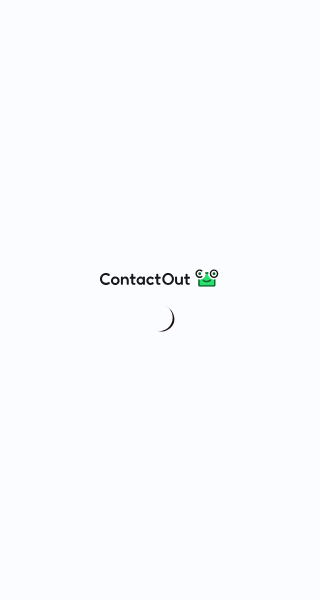 scroll, scrollTop: 0, scrollLeft: 0, axis: both 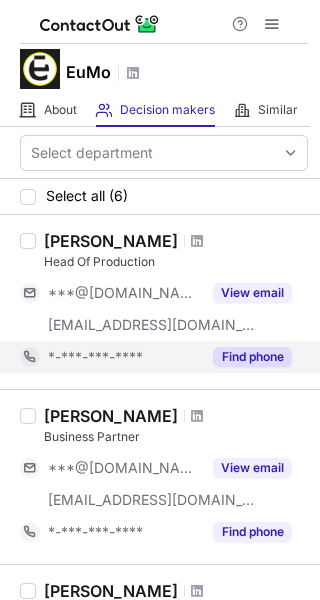 click on "Find phone" at bounding box center [252, 357] 